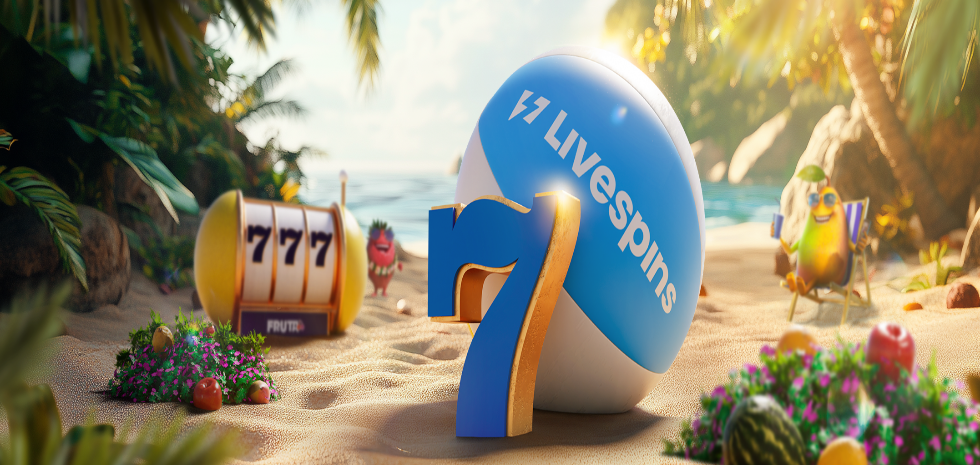scroll, scrollTop: 0, scrollLeft: 0, axis: both 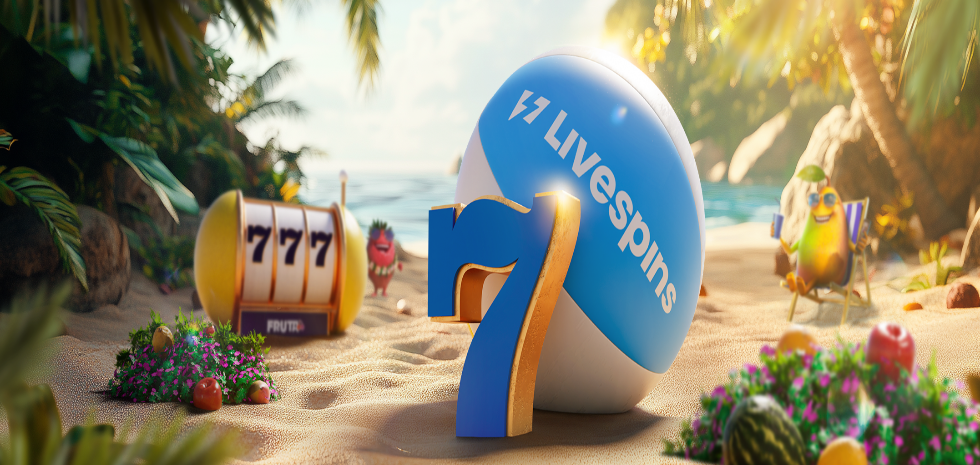 click at bounding box center [490, 397] 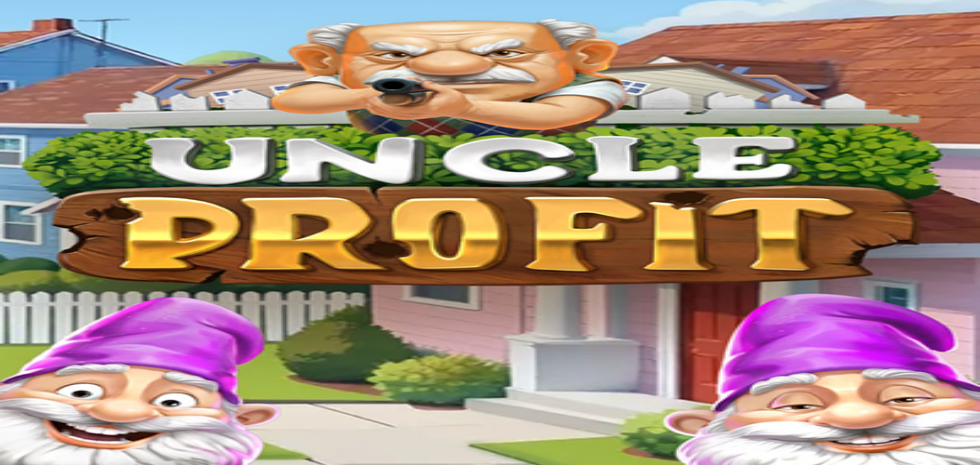 click on "***" at bounding box center (79, 453) 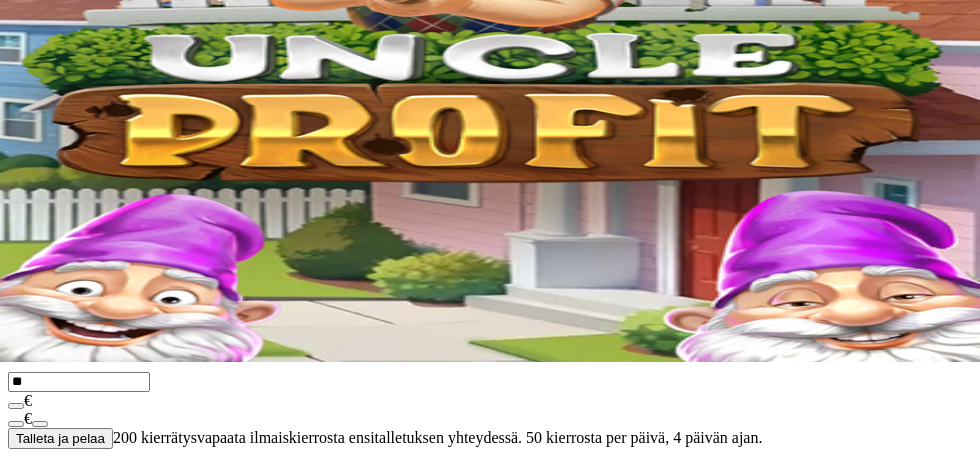 scroll, scrollTop: 148, scrollLeft: 0, axis: vertical 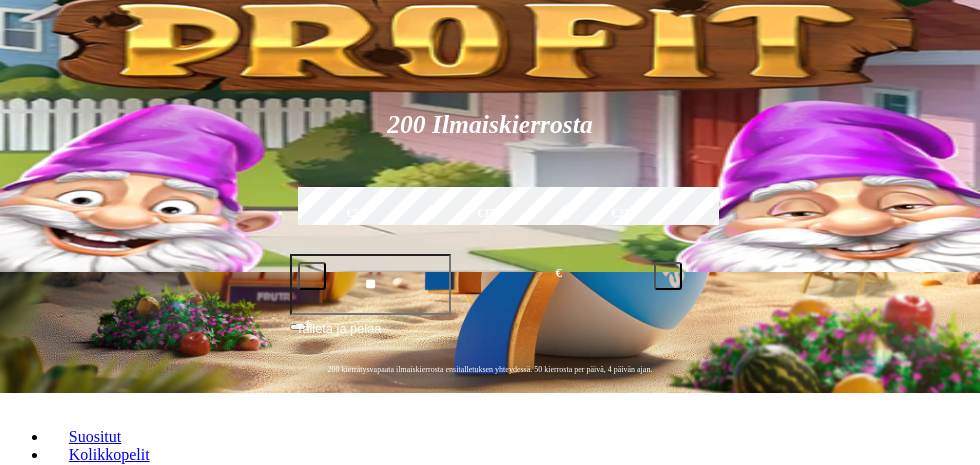 click at bounding box center [48, 1102] 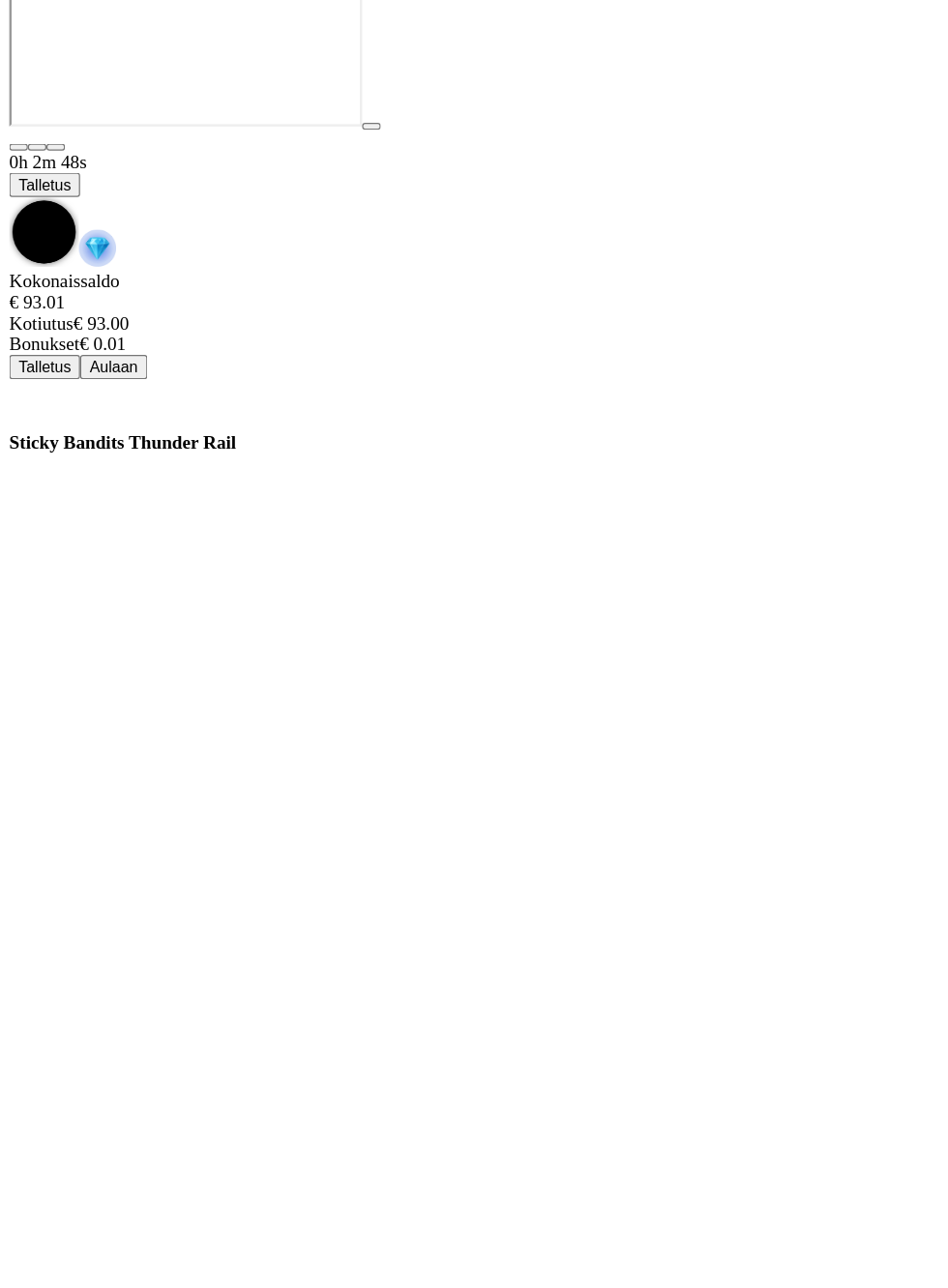 scroll, scrollTop: 9, scrollLeft: 0, axis: vertical 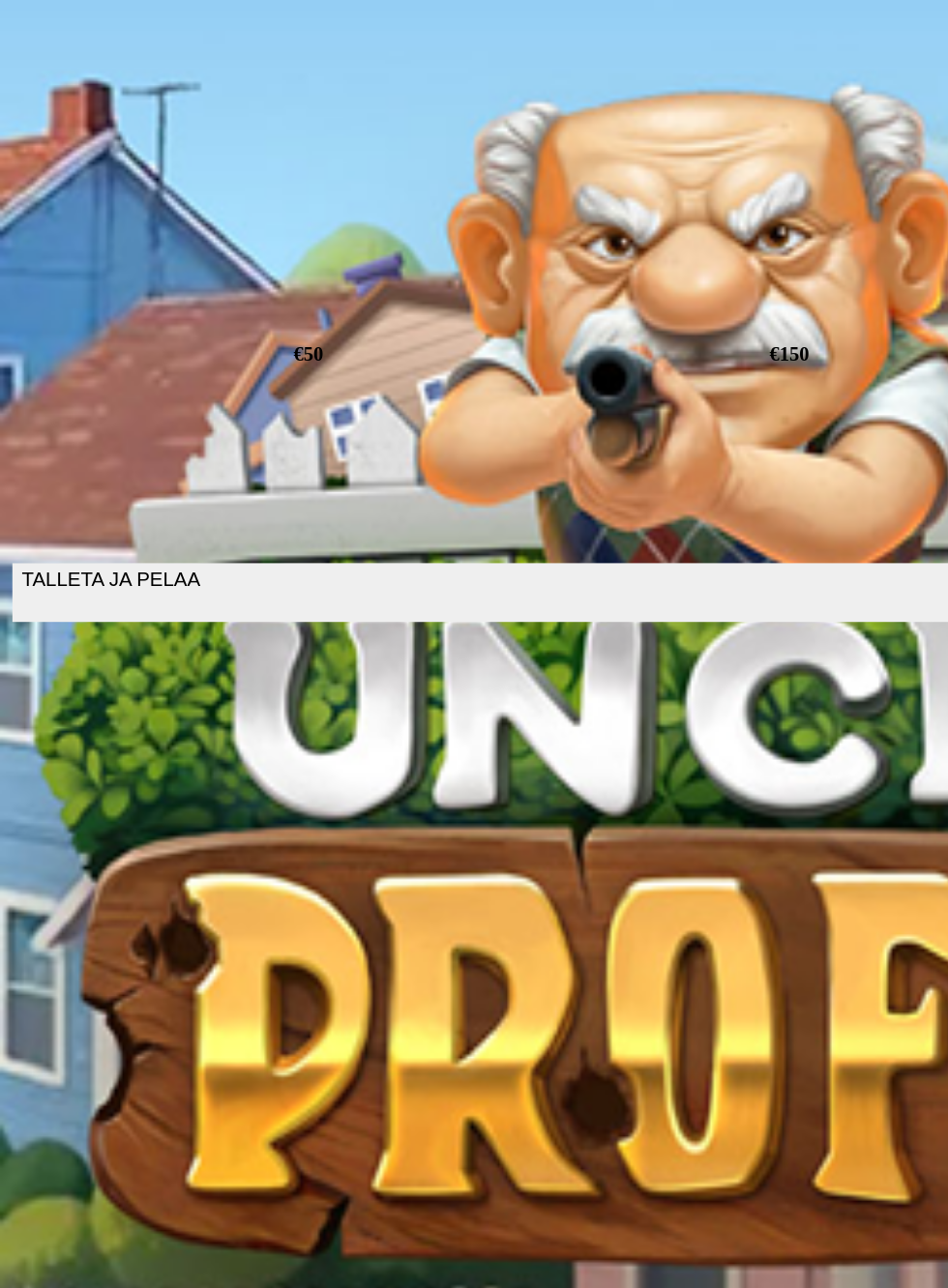 click at bounding box center [474, 444] 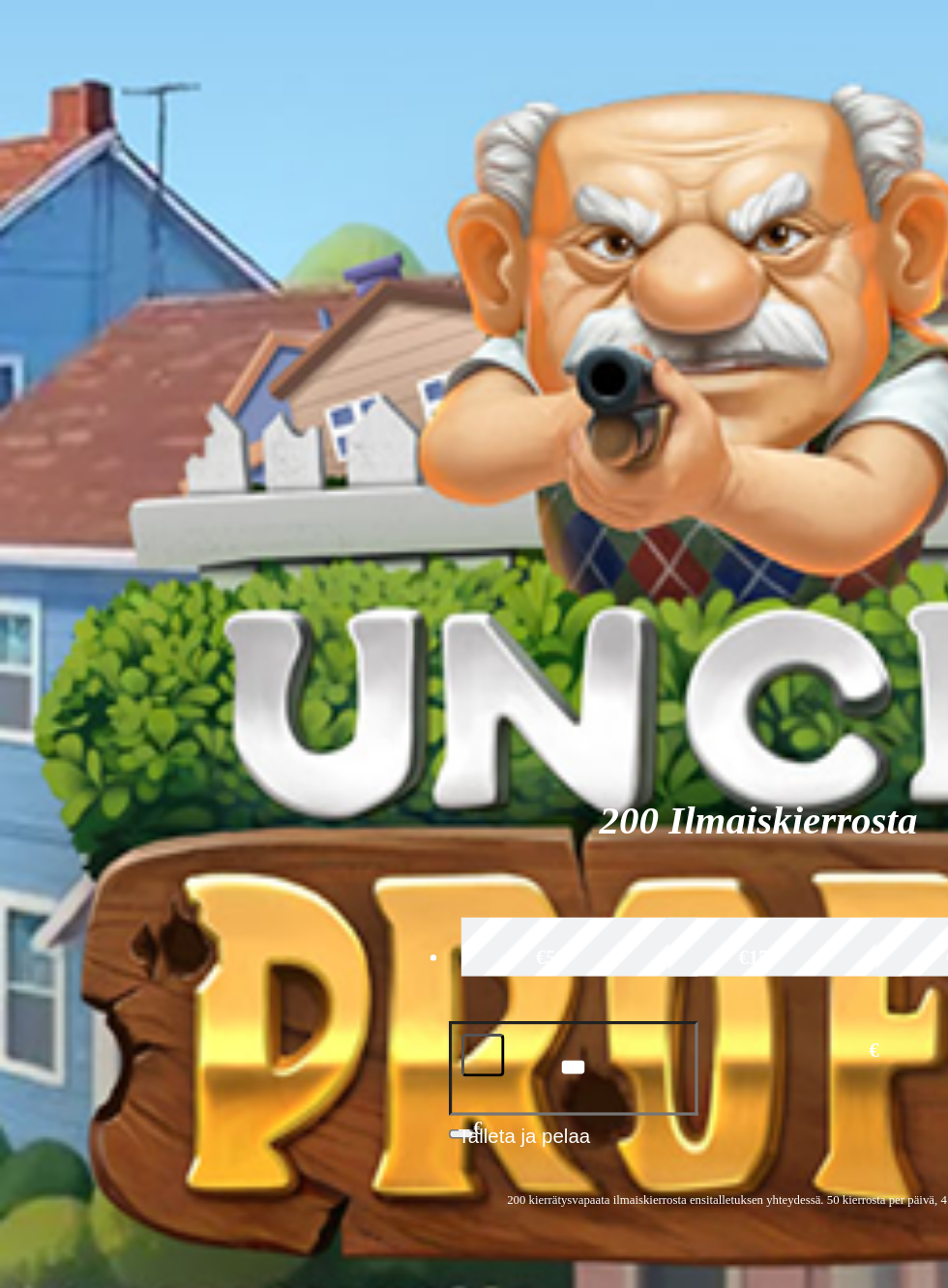 click on "Jatka pelaamista Sticky Bandits Thunder Rail 200 Ilmaiskierrosta €50 €150 €250 *** € € Talleta ja pelaa 200 kierrätysvapaata ilmaiskierrosta ensitalletuksen yhteydessä. 50 kierrosta per päivä, 4 päivän ajan. Suositut Kolikkopelit Live Kasino Jackpotit Pöytäpelit Kaikki pelit Viimeksi pelattu Pelaa nyt Fire In The Hole xBomb Pelaa nyt Mental Pelaa nyt John Hunter and the Book of Tut Pelaa nyt Big Bucks Deluxe Pelaa nyt Sticky Bandits Thunder Rail Pelaa nyt Fire Joker 100 Pelaa nyt Fire in the Hole 3 Pelaa nyt Mummy's Jewels Pelaa nyt King Kong Cash Even Bigger Bananas 4 Pelaa nyt Buck Bucks Bagawk Pelaa nyt Jack Hammer 4: Chasing the Dragon Suosituinta alueellasi Näytä kaikki Pelaa nyt Gates of Olympus Super Scatter  Pelaa nyt Cherry Pop Deluxe Pelaa nyt Brute Force Pelaa nyt Wanted Dead or a Wild Pelaa nyt Reactoonz Pelaa nyt Sweet Bonanza Pelaa nyt Barbarossa Pelaa nyt Le Bandit Pelaa nyt Esqueleto Explosivo 2 Pelaa nyt Book of Dead Pelaa nyt Moon Princess 100 Uusia pelejä Näytä kaikki" at bounding box center (474, 8219) 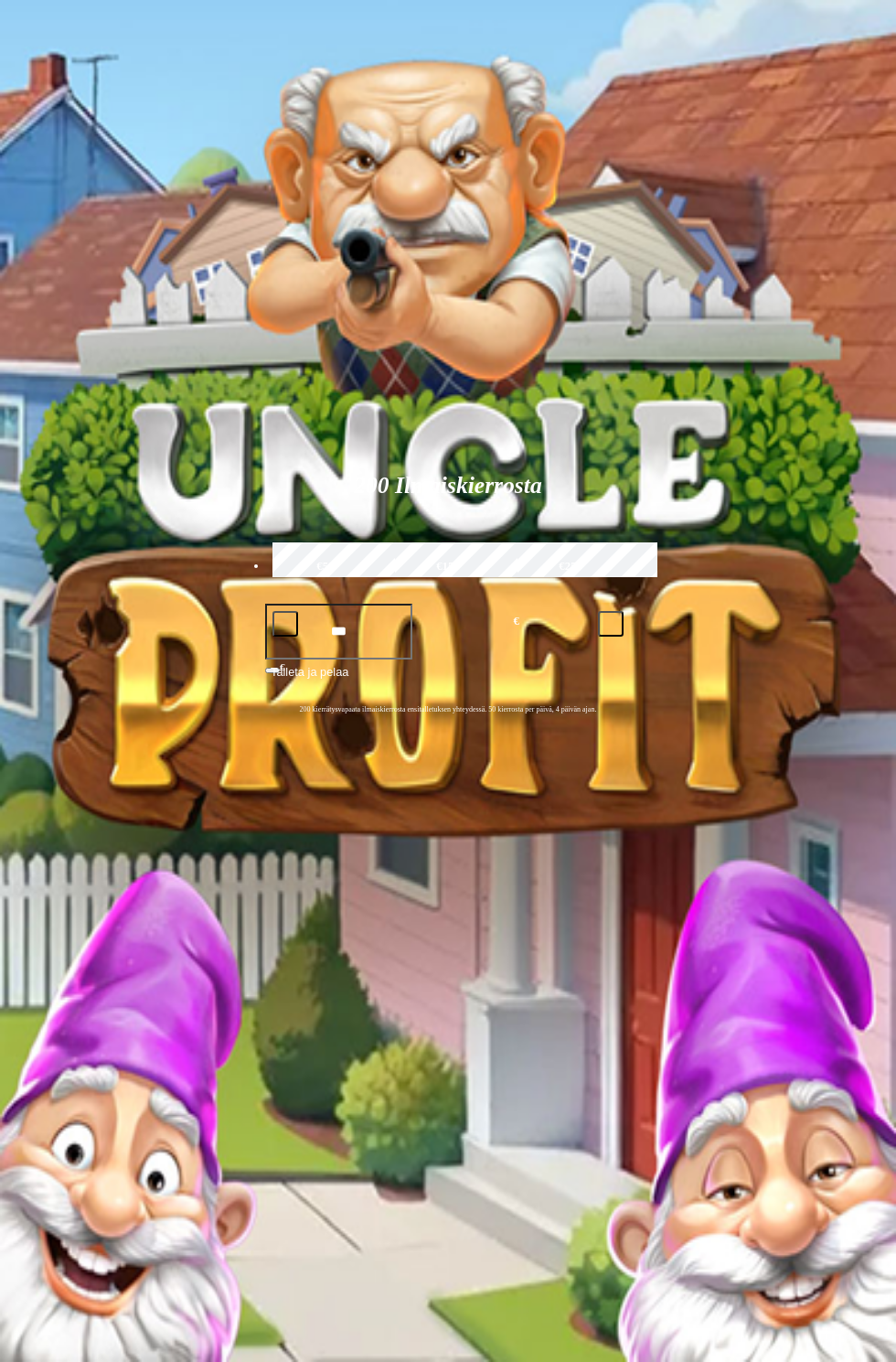 click at bounding box center (44, 1379) 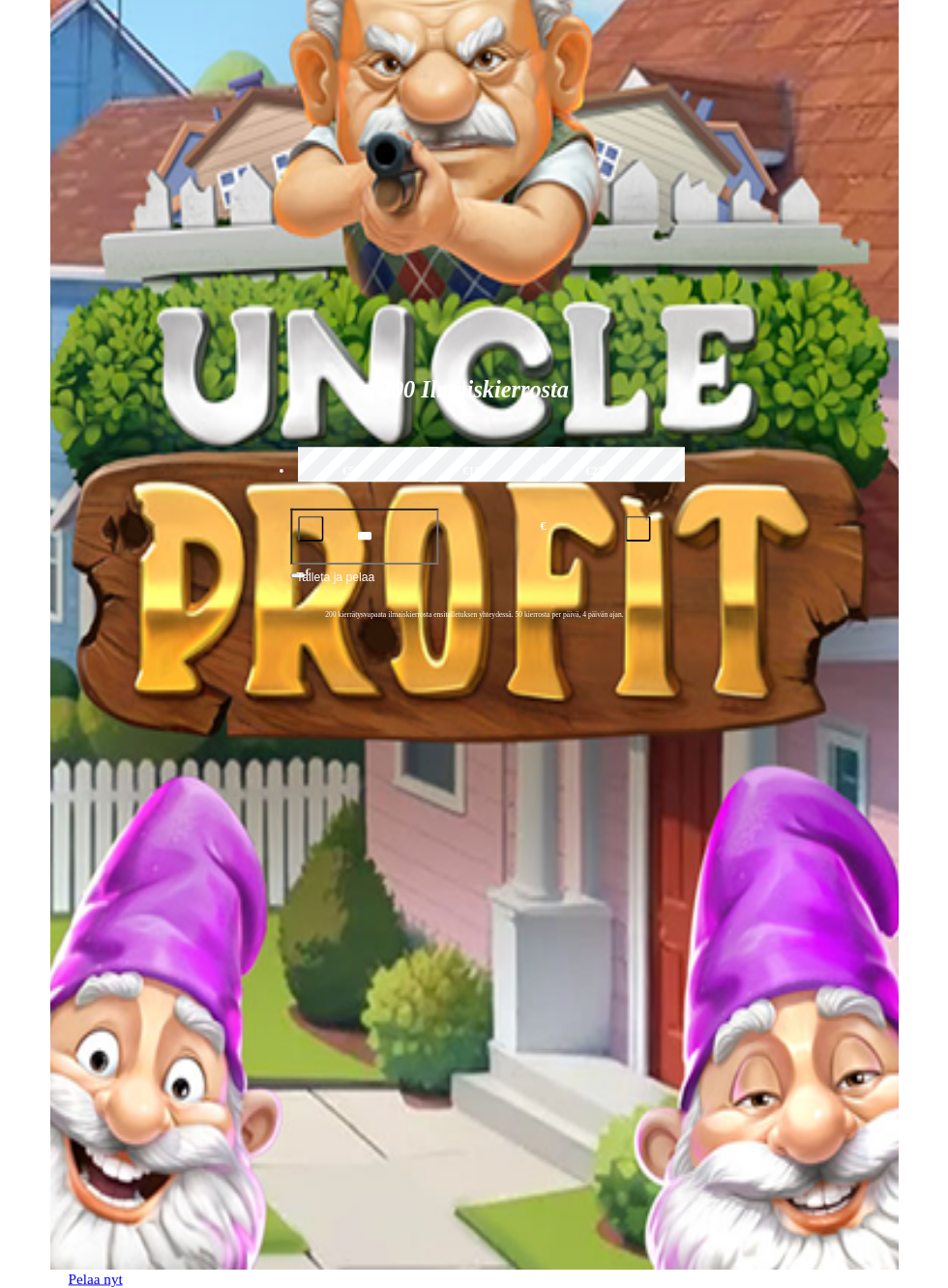 scroll, scrollTop: 0, scrollLeft: 0, axis: both 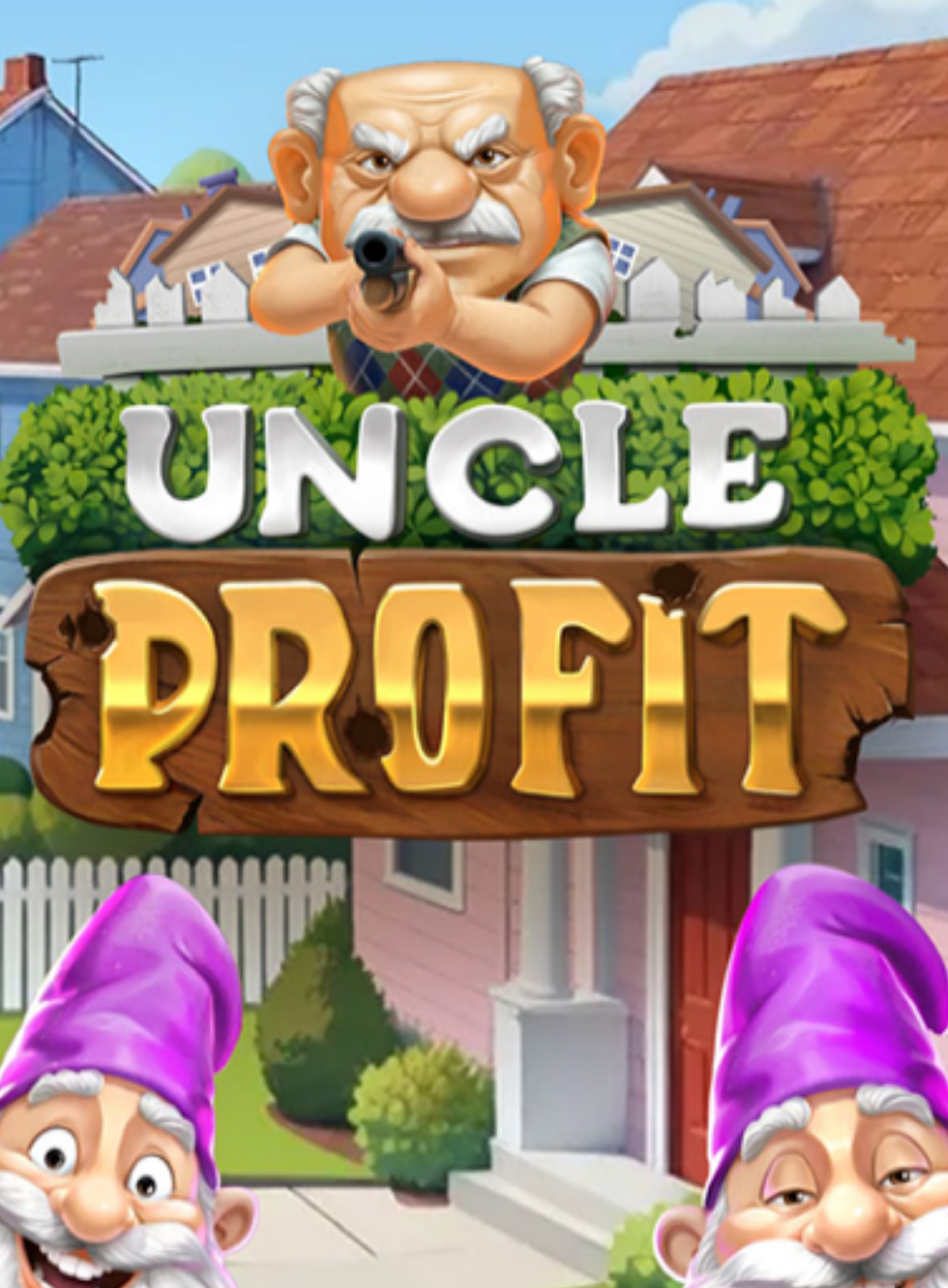 click on "Pelaa nyt" at bounding box center [74, 1141] 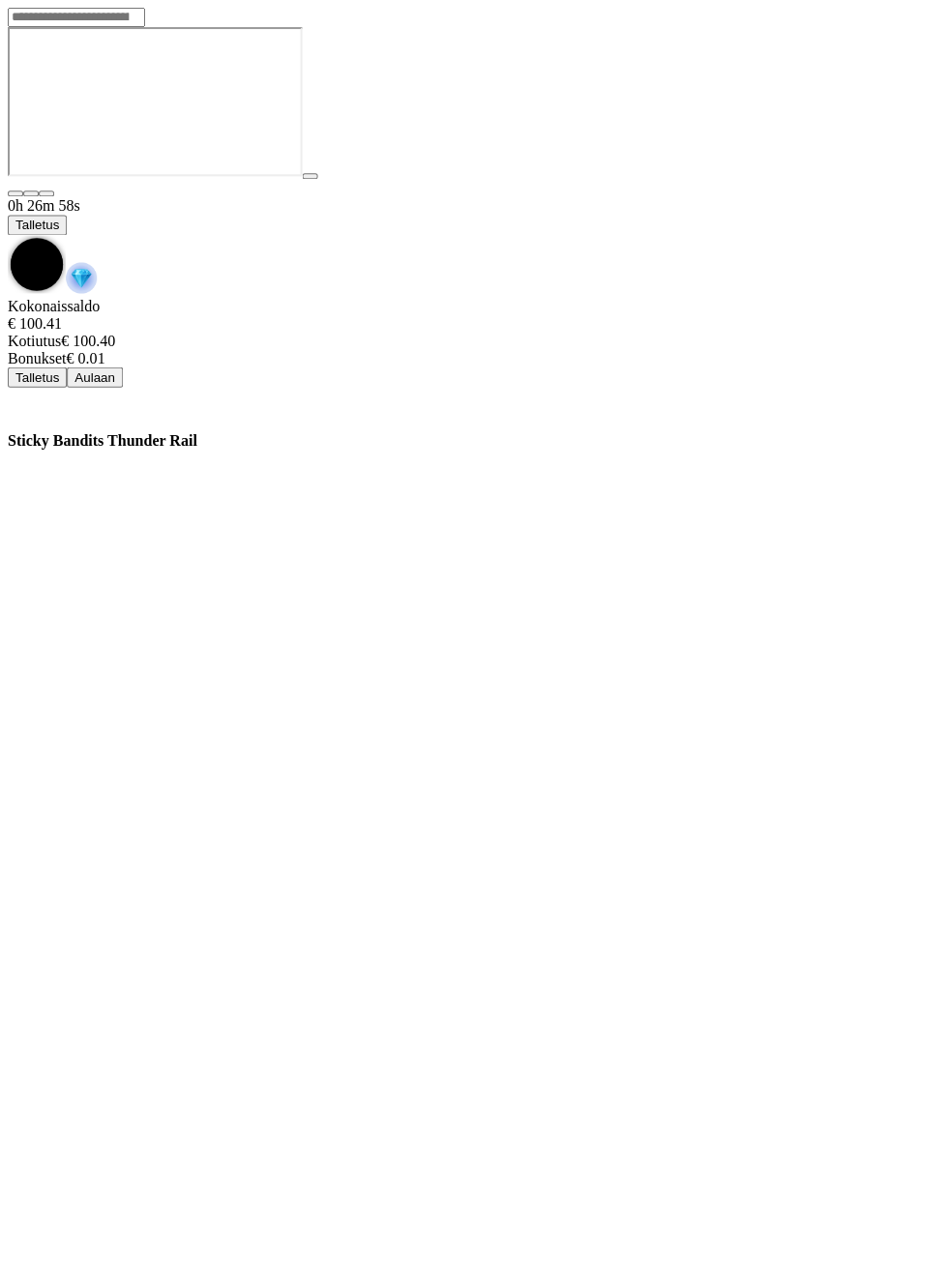 scroll, scrollTop: 0, scrollLeft: 0, axis: both 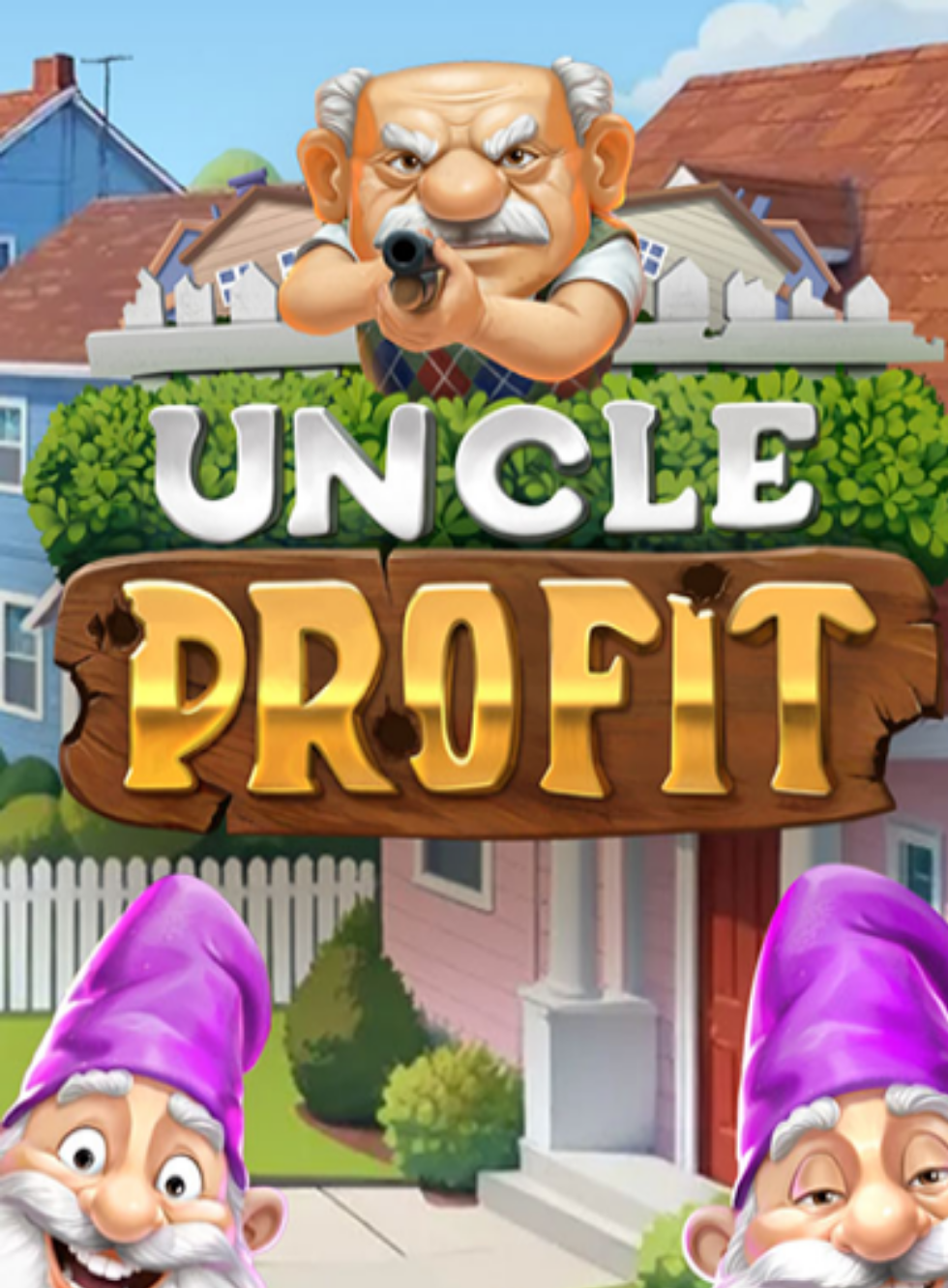 click on "200 Ilmaiskierrosta €50 €150 €250 *** € € Talleta ja pelaa 200 kierrätysvapaata ilmaiskierrosta ensitalletuksen yhteydessä. 50 kierrosta per päivä, 4 päivän ajan." at bounding box center (474, 394) 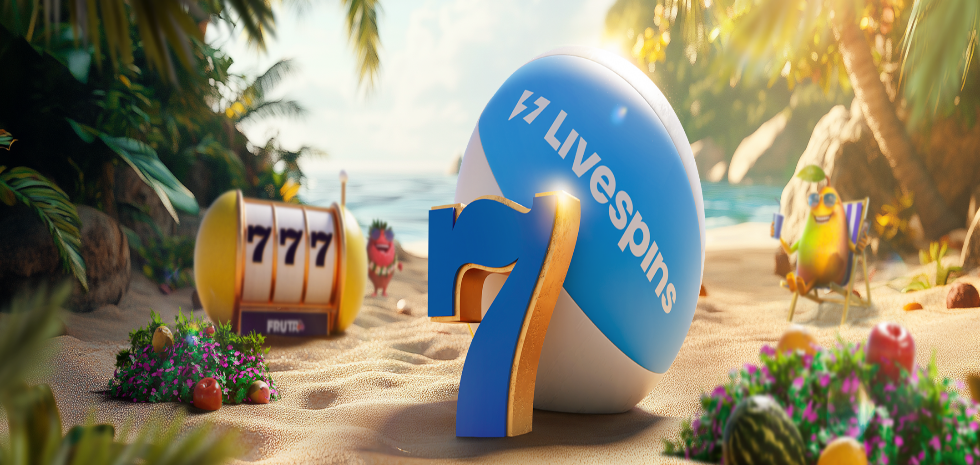 scroll, scrollTop: 389, scrollLeft: 0, axis: vertical 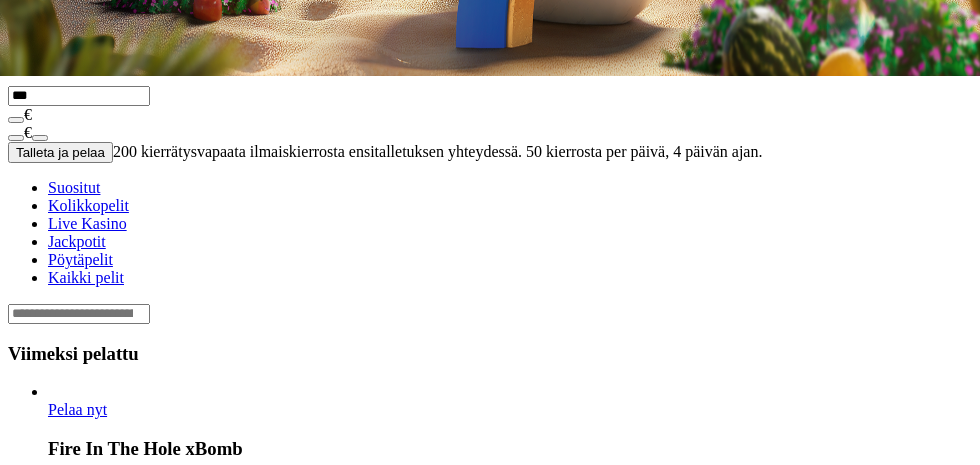click on "Pelaa nyt" at bounding box center (77, 791) 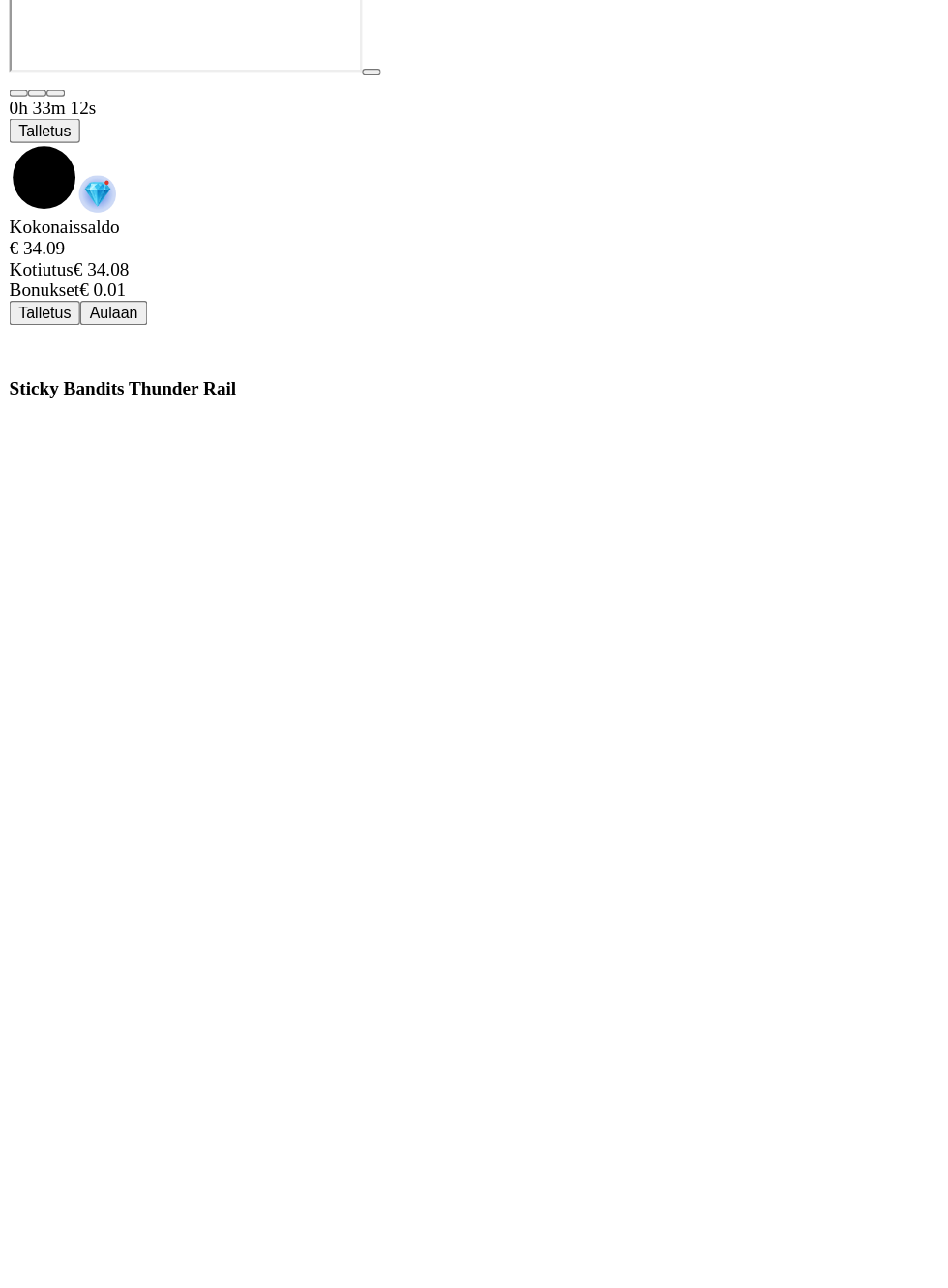 scroll, scrollTop: 30, scrollLeft: 0, axis: vertical 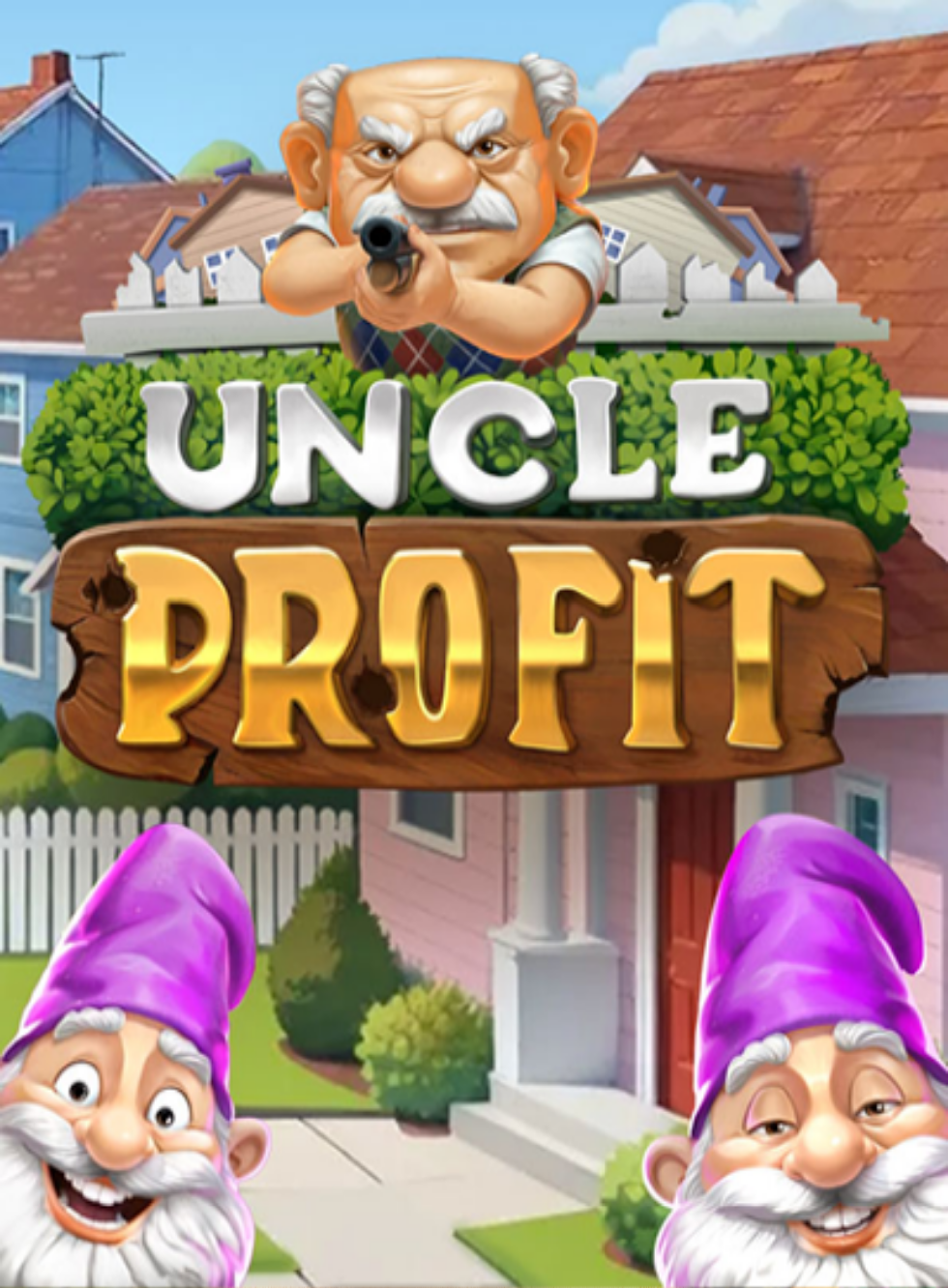 click at bounding box center [46, 1151] 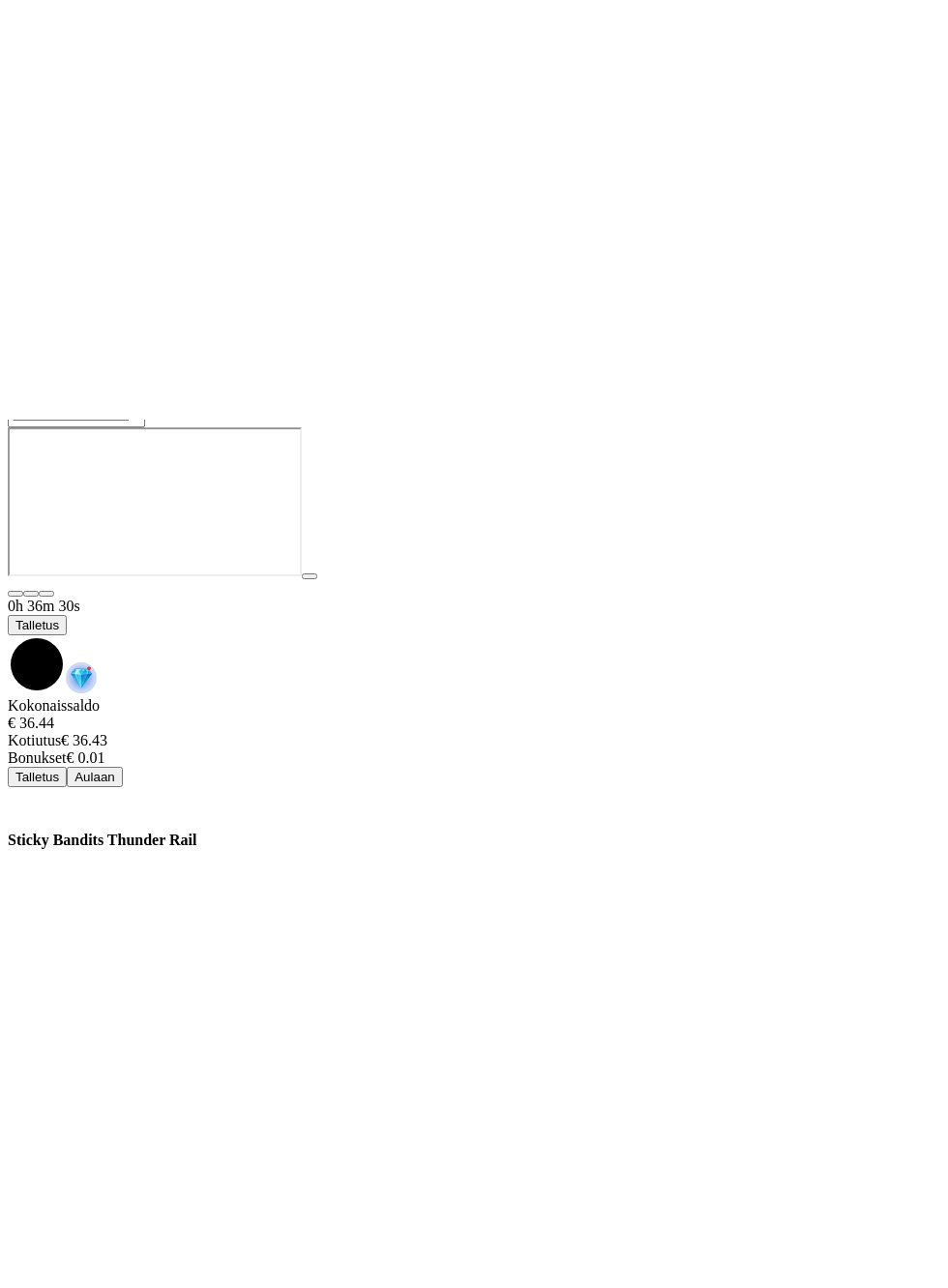 scroll, scrollTop: 0, scrollLeft: 0, axis: both 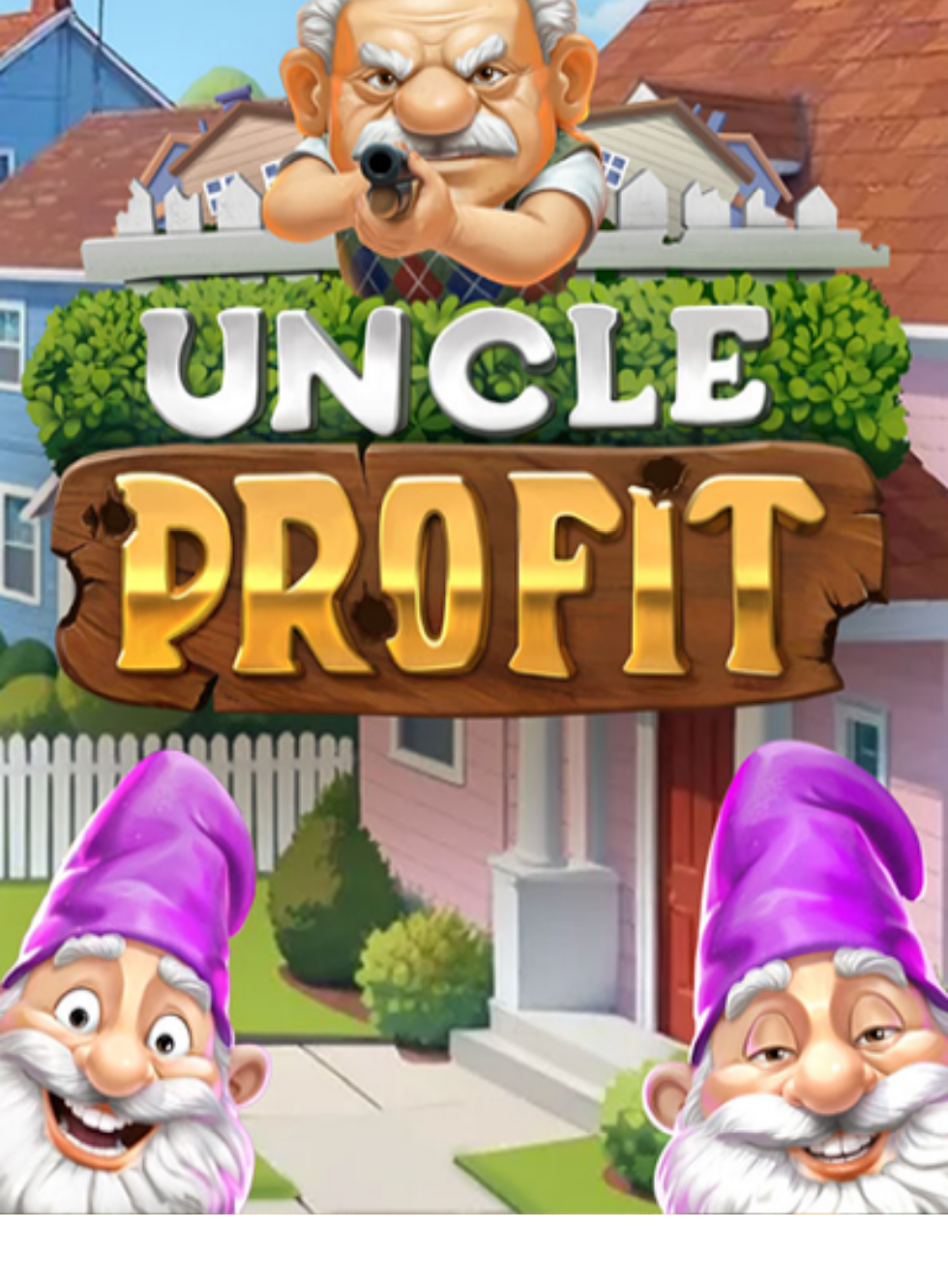 click at bounding box center (-705, 1262) 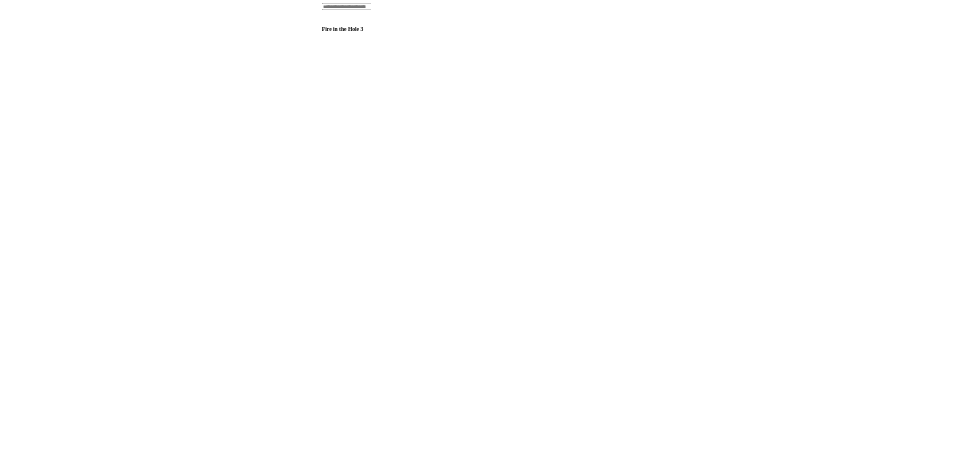 scroll, scrollTop: 0, scrollLeft: 0, axis: both 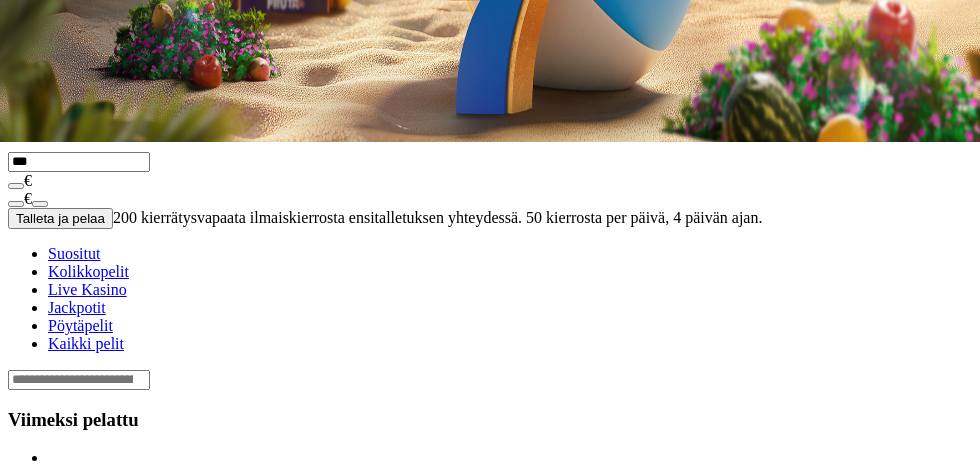 click at bounding box center (48, 485) 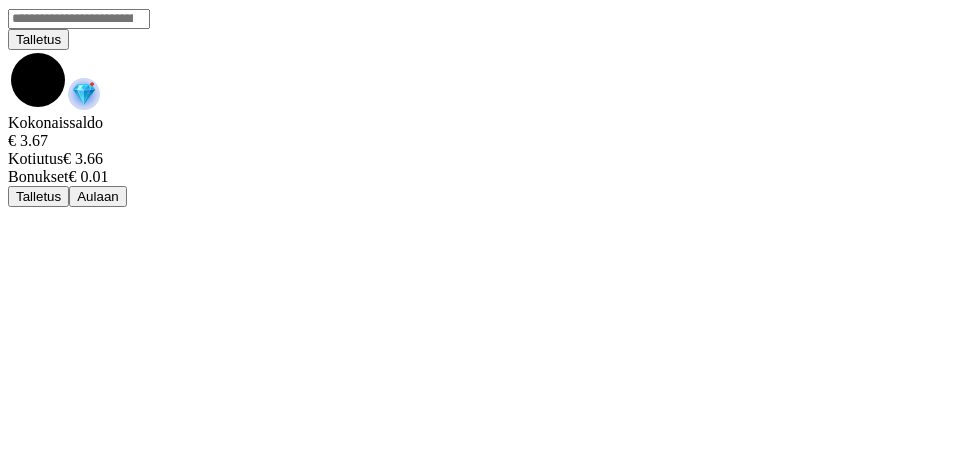 scroll, scrollTop: 0, scrollLeft: 0, axis: both 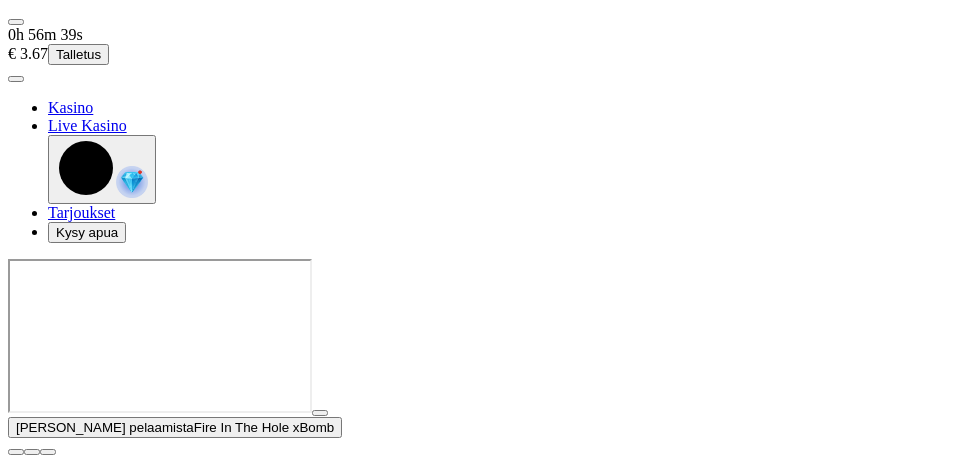 click at bounding box center (16, 452) 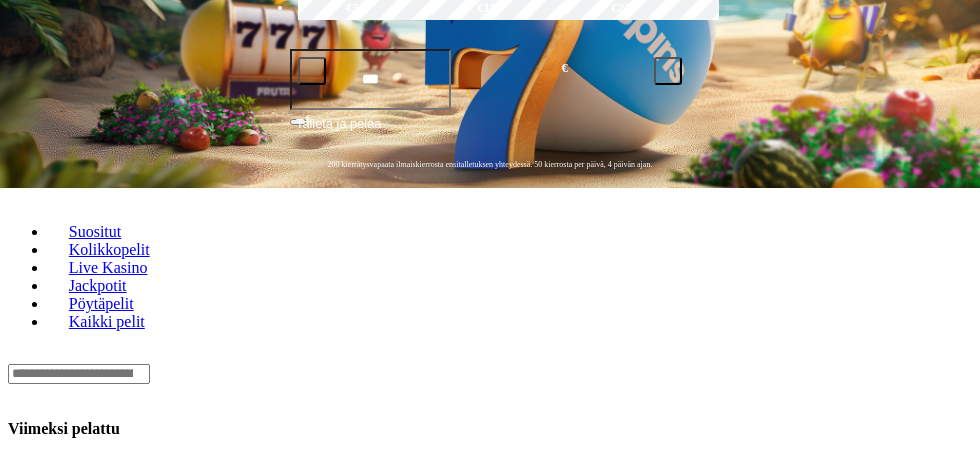 scroll, scrollTop: 400, scrollLeft: 0, axis: vertical 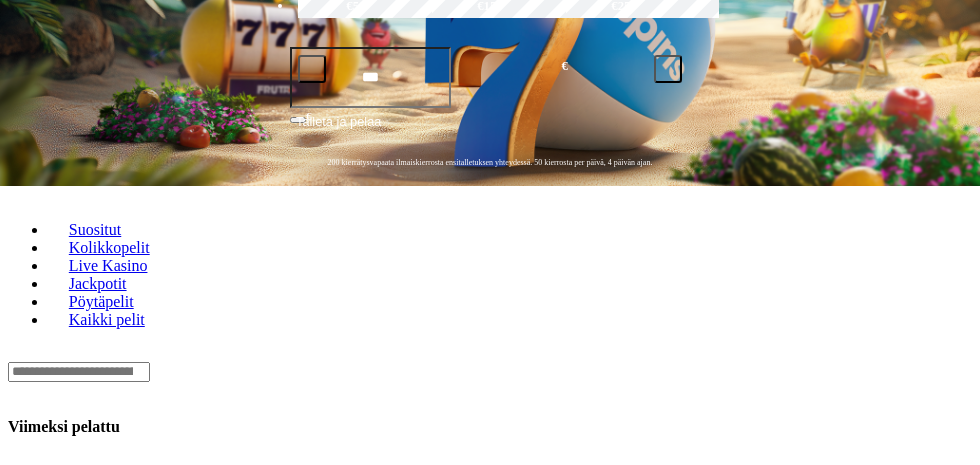 click at bounding box center [-36, 895] 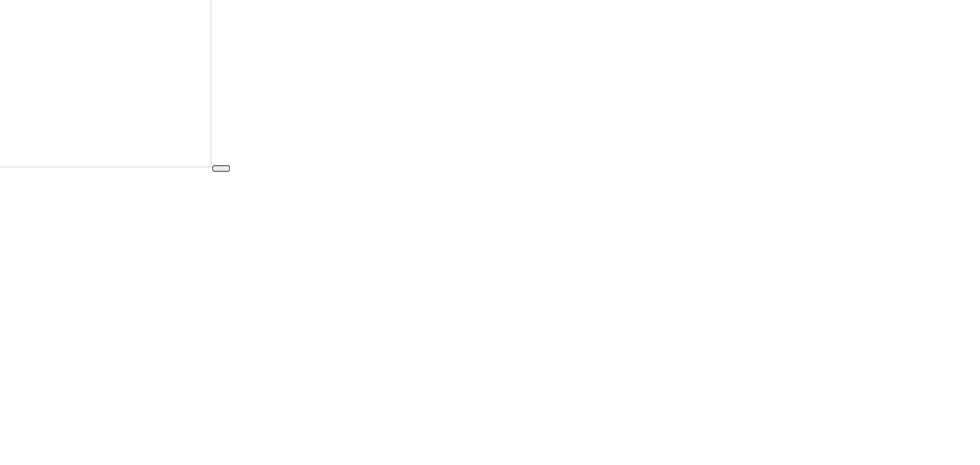 scroll, scrollTop: 0, scrollLeft: 0, axis: both 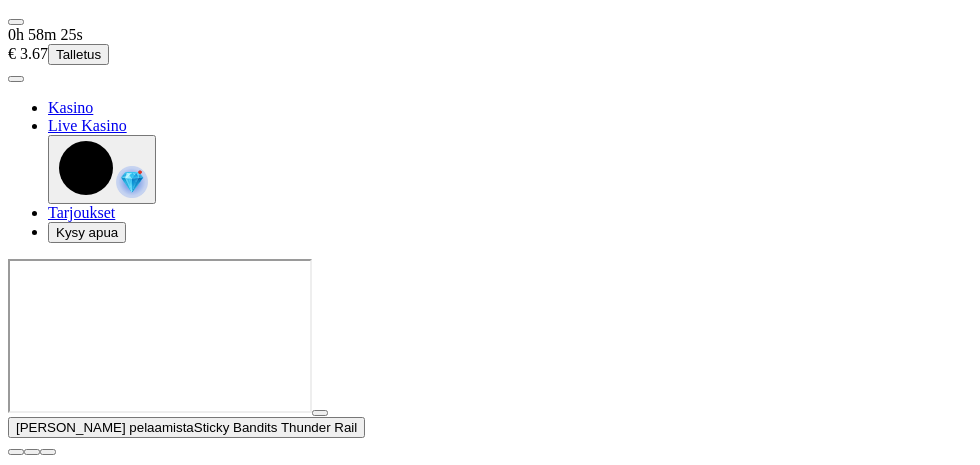 click at bounding box center [16, 452] 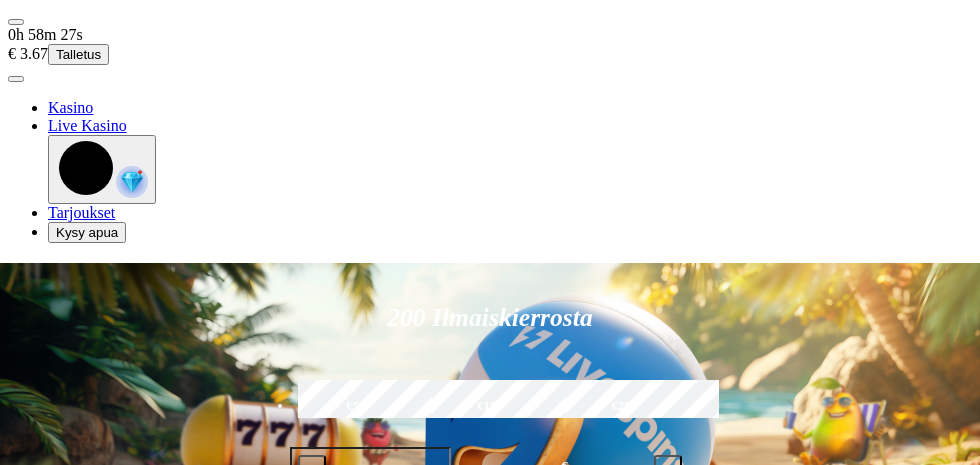 click at bounding box center (132, 182) 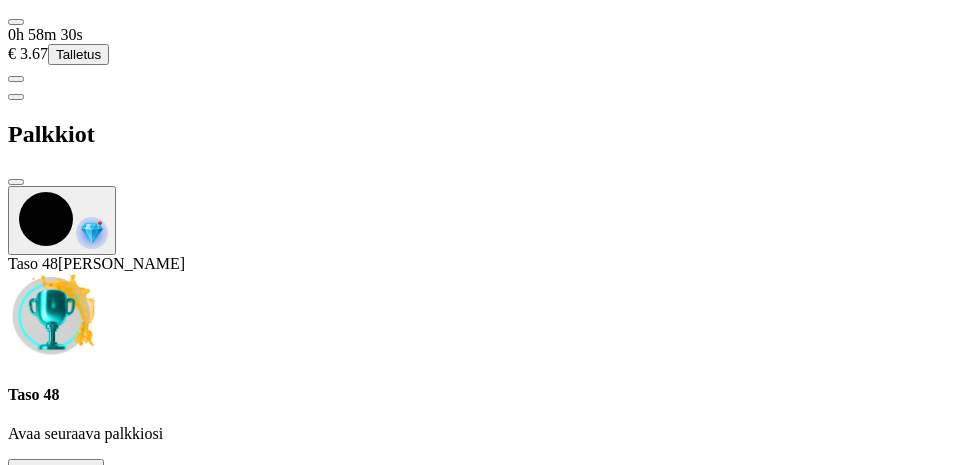 click at bounding box center [112, 474] 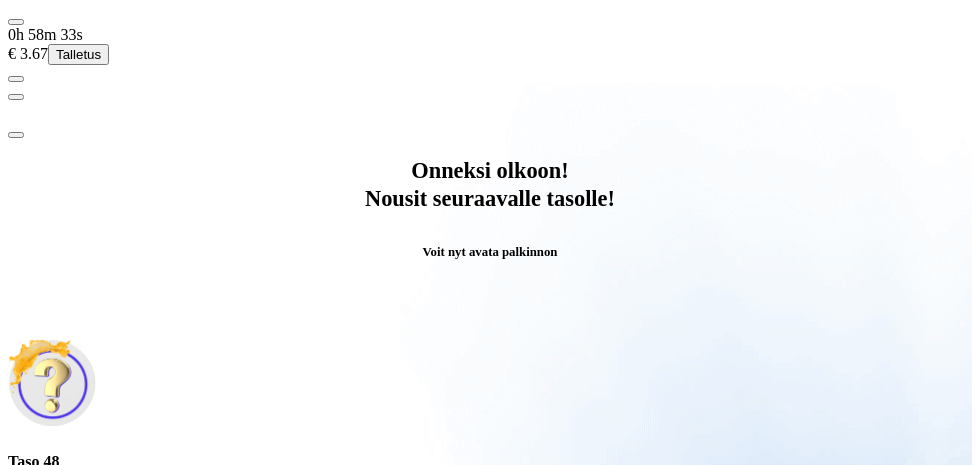 scroll, scrollTop: 55, scrollLeft: 0, axis: vertical 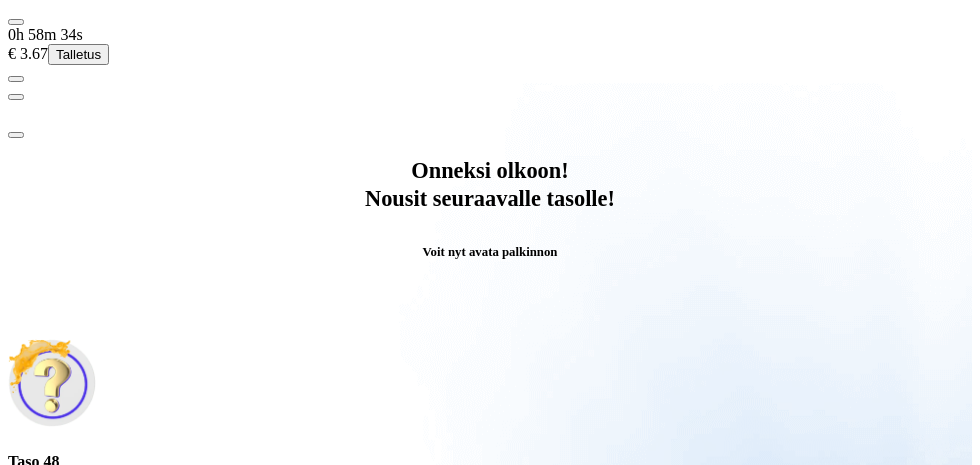 click on "Avaa palkinto" at bounding box center (490, 579) 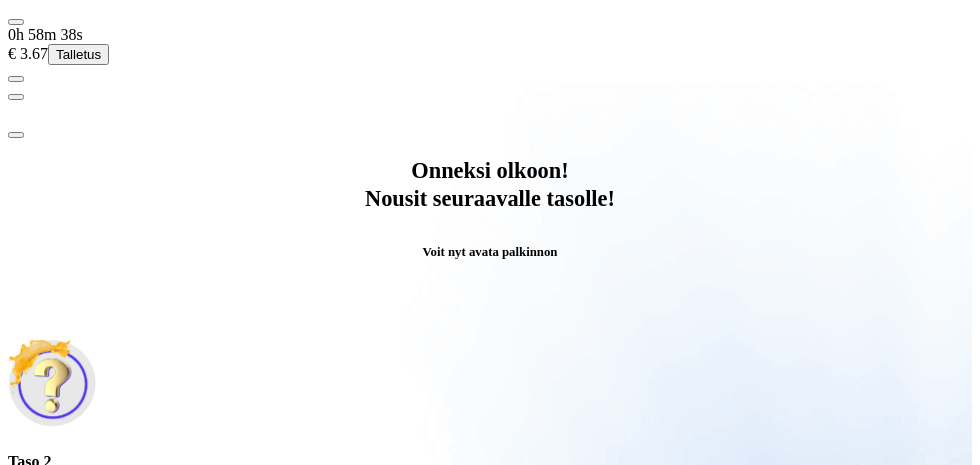 click at bounding box center (88, 783) 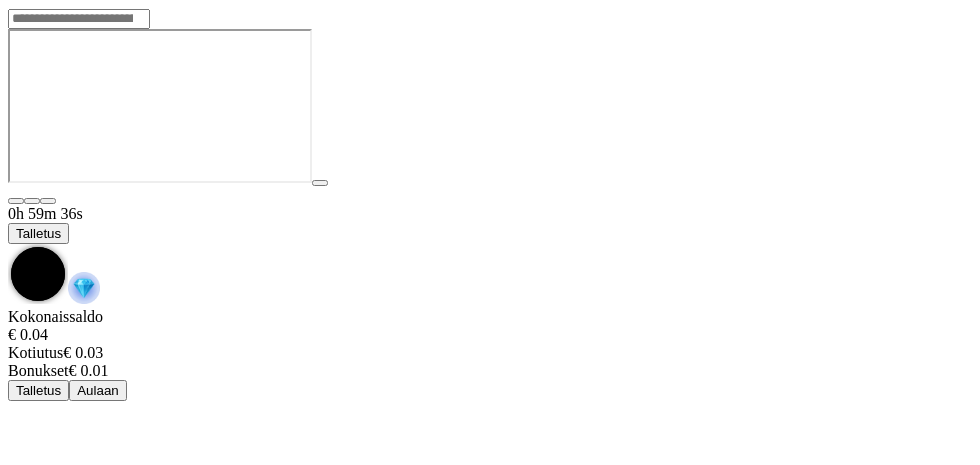 scroll, scrollTop: 0, scrollLeft: 0, axis: both 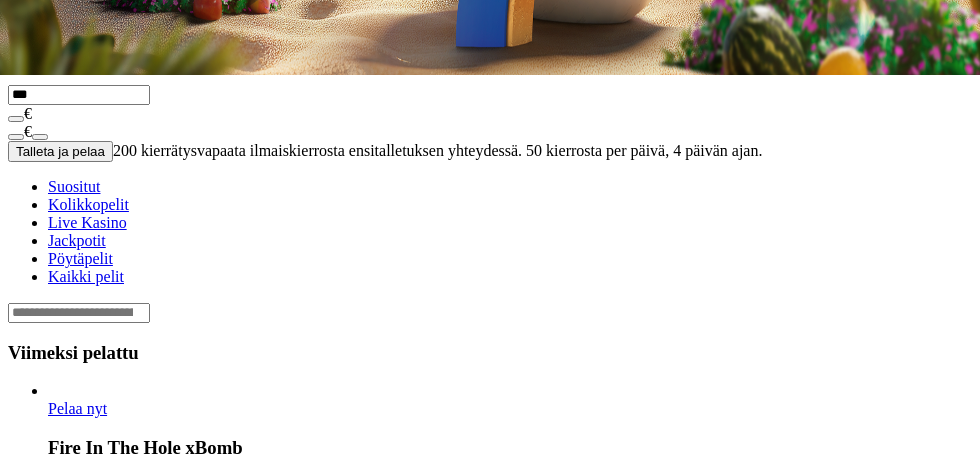 click at bounding box center (48, 800) 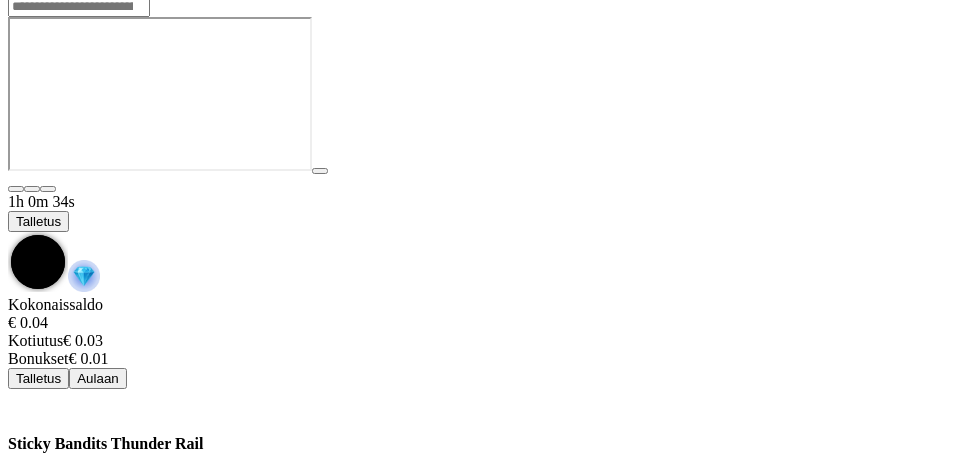 scroll, scrollTop: 0, scrollLeft: 0, axis: both 